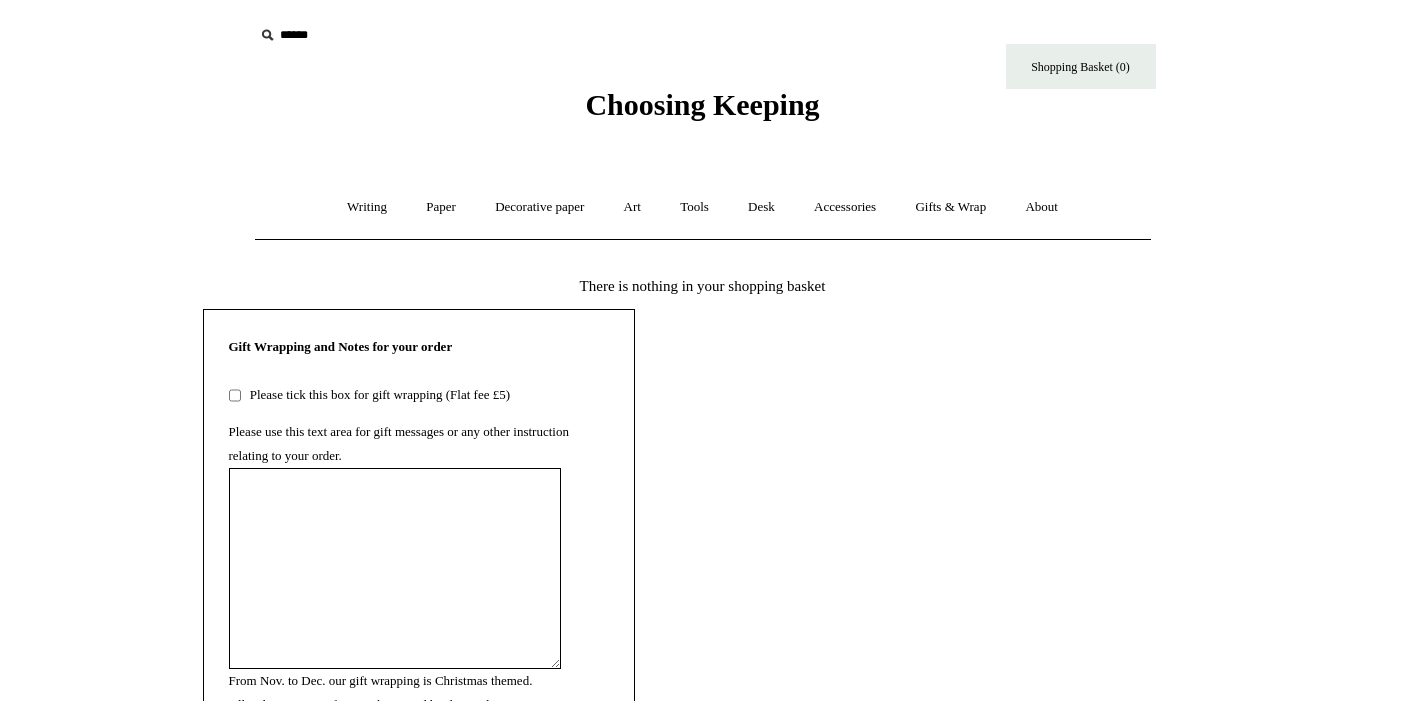 scroll, scrollTop: 0, scrollLeft: 0, axis: both 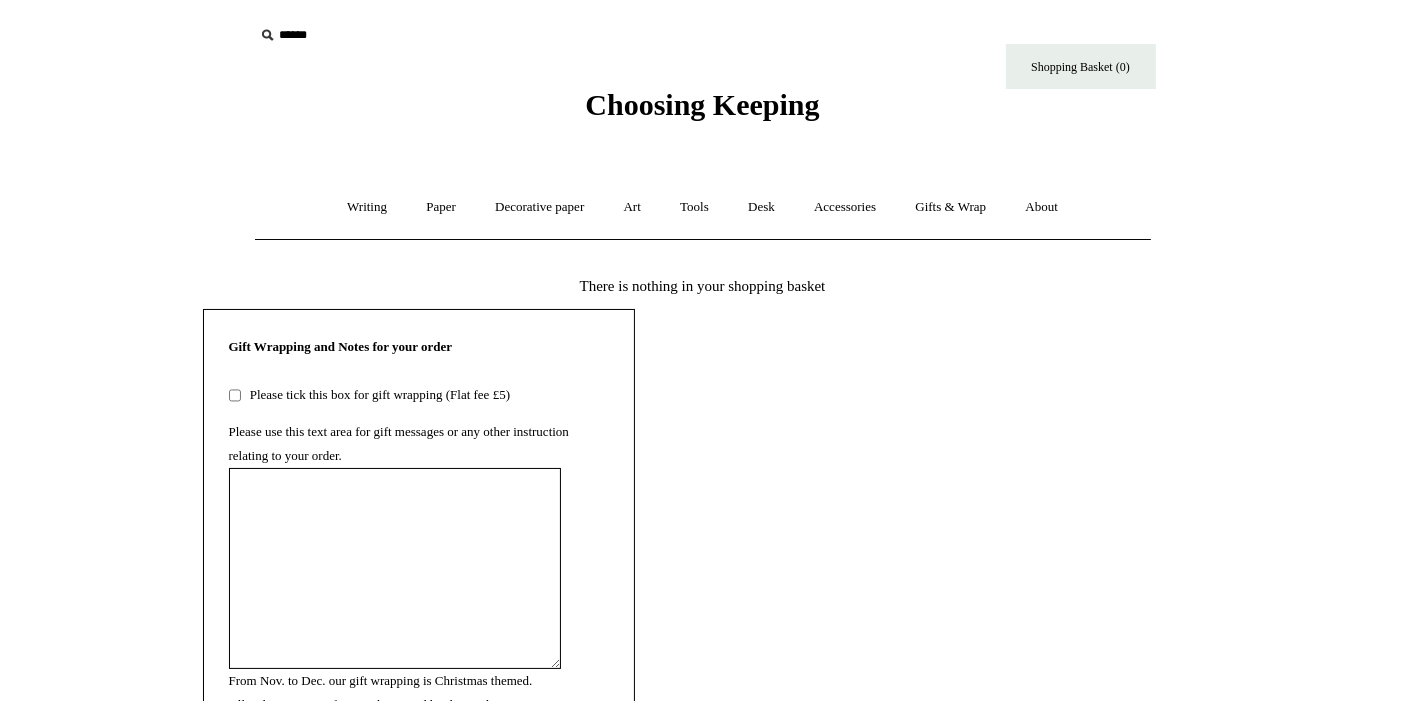 click on "Choosing Keeping" at bounding box center [702, 104] 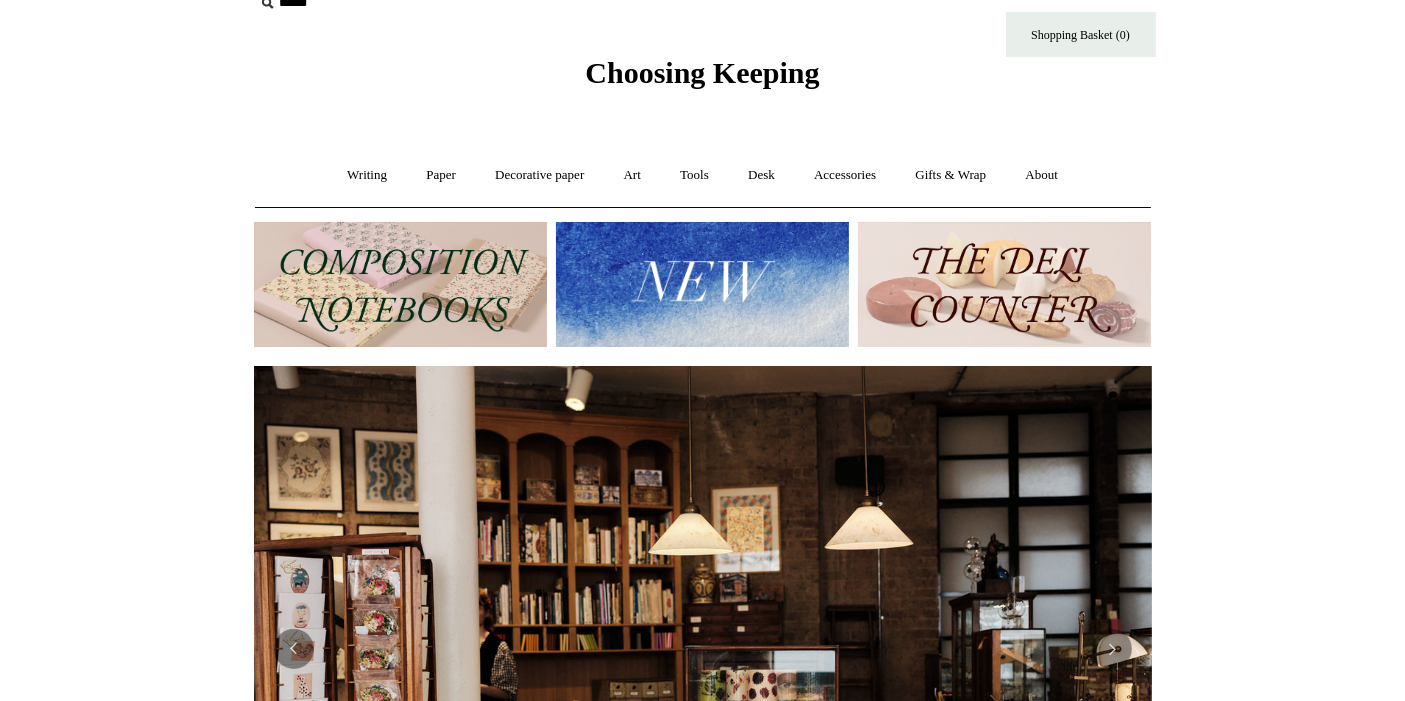 scroll, scrollTop: 0, scrollLeft: 0, axis: both 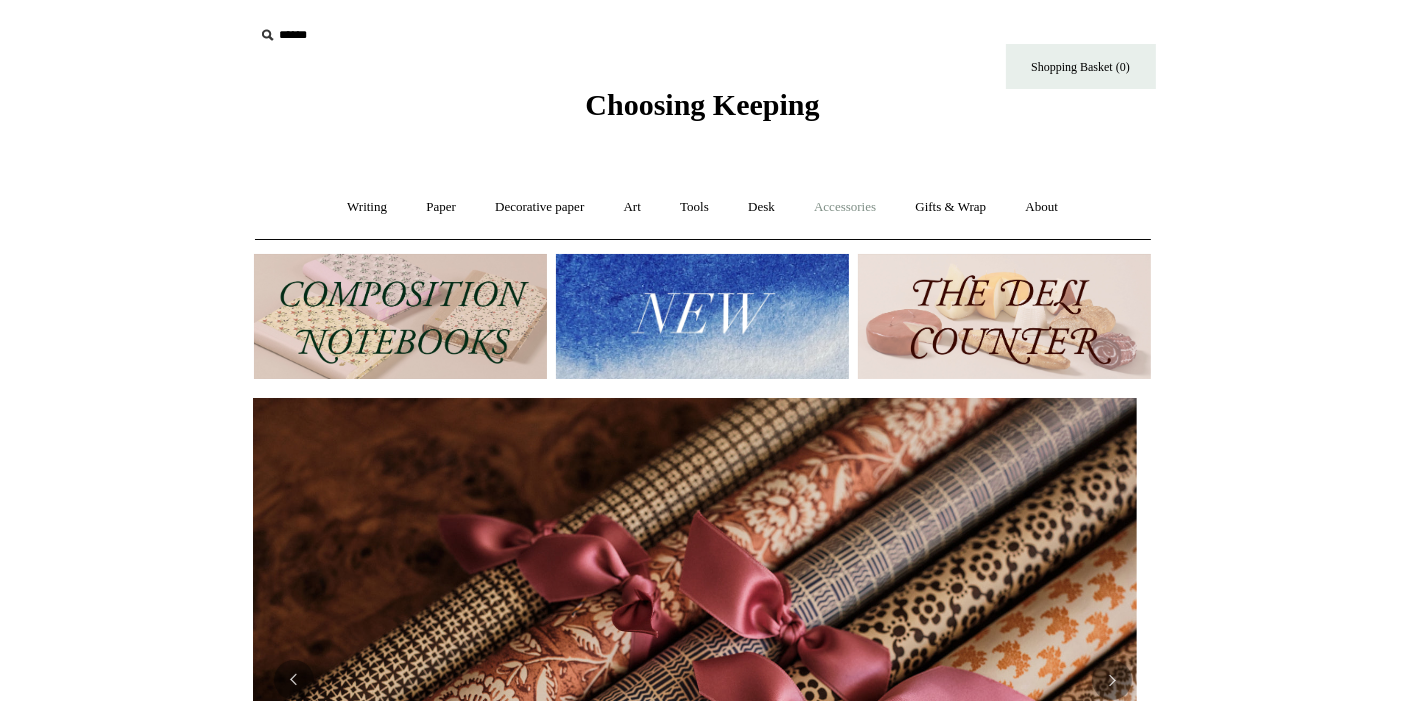 click on "Accessories +" at bounding box center [845, 207] 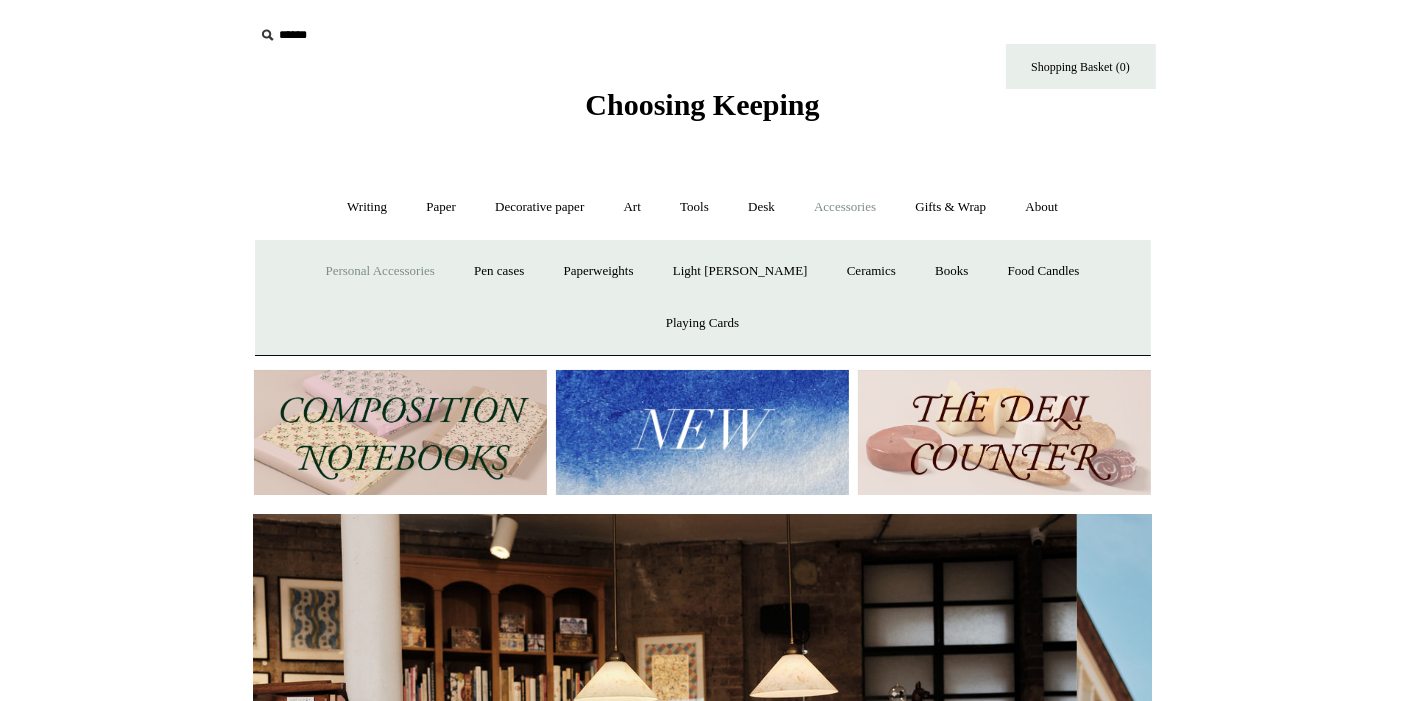 scroll, scrollTop: 0, scrollLeft: 0, axis: both 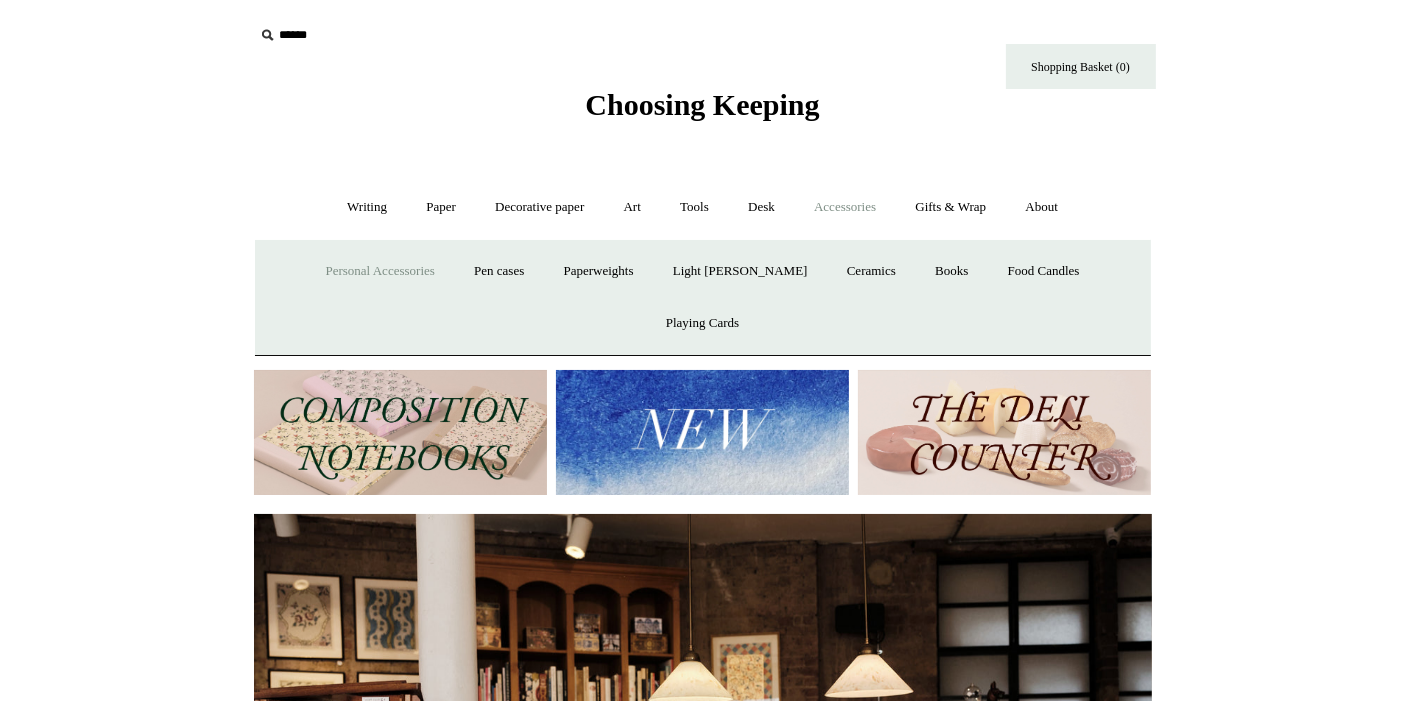 click on "Personal Accessories +" at bounding box center (379, 271) 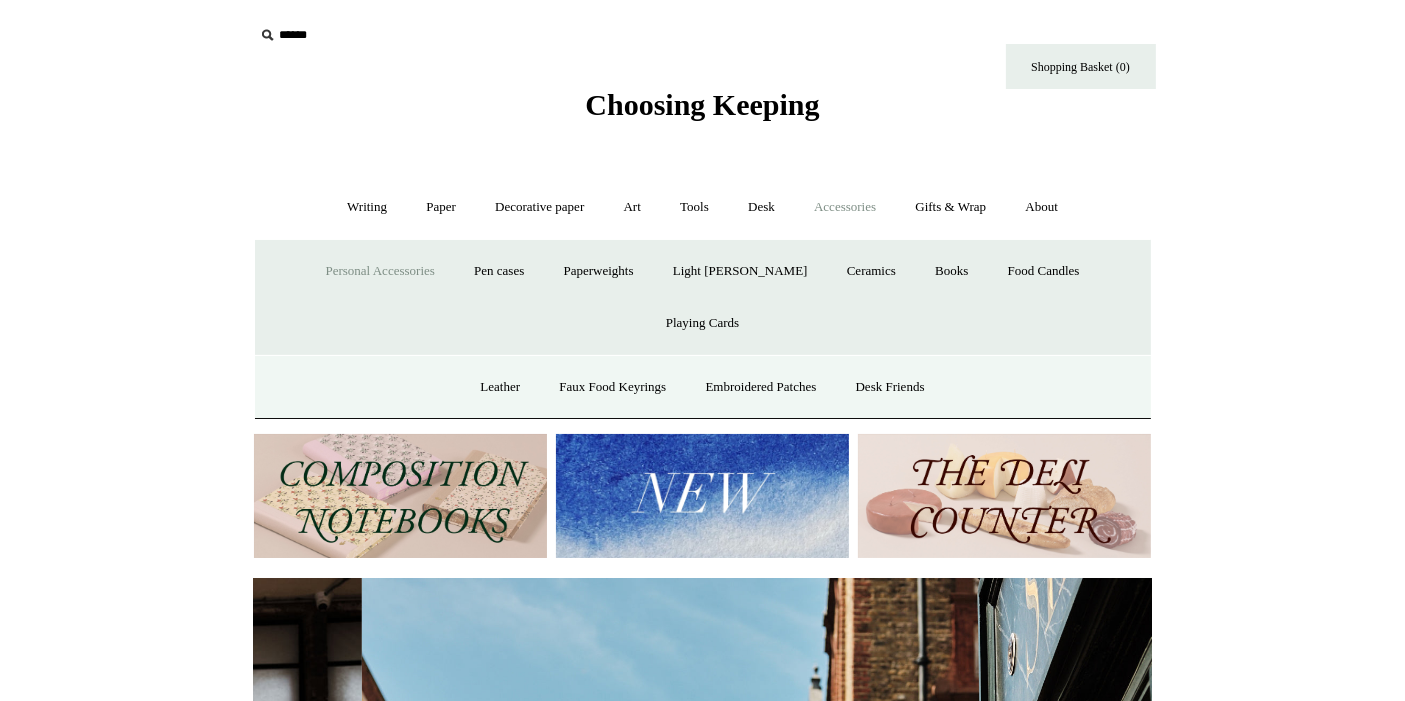 scroll, scrollTop: 0, scrollLeft: 897, axis: horizontal 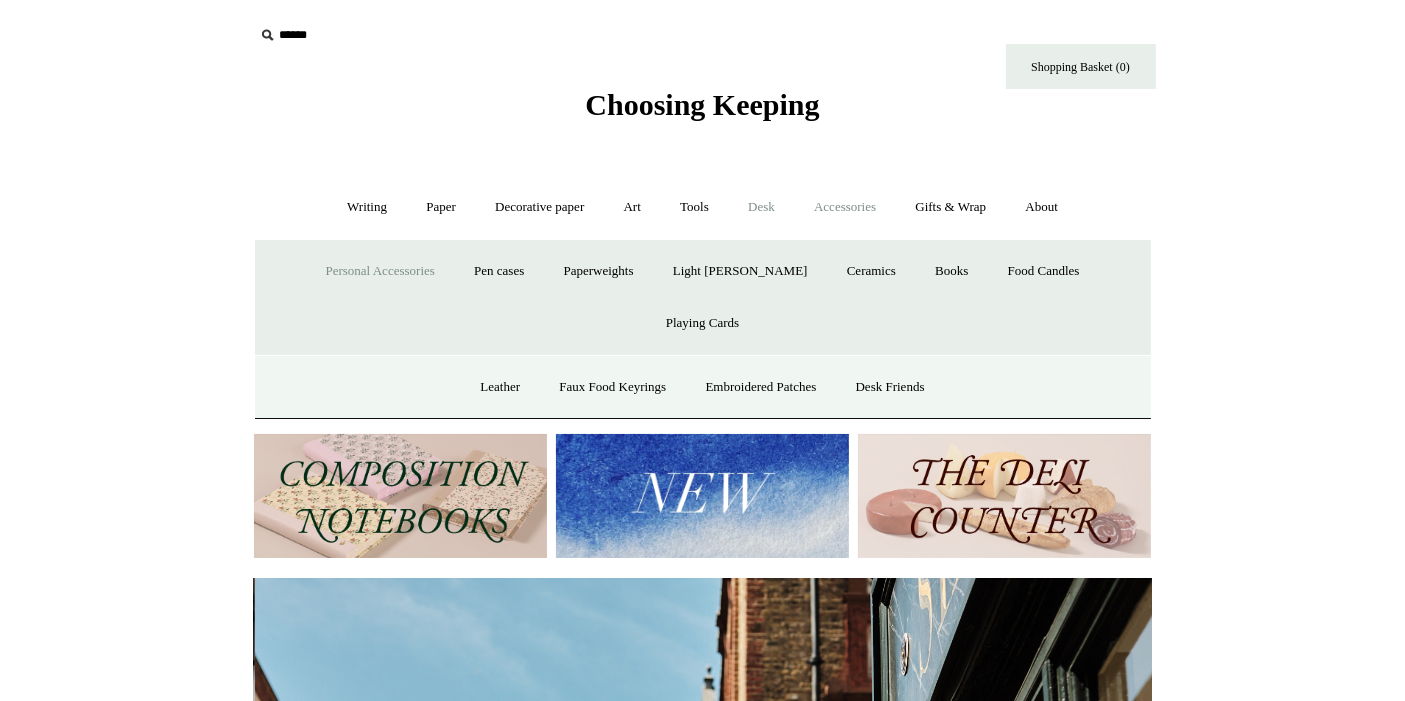 click on "Desk +" at bounding box center [761, 207] 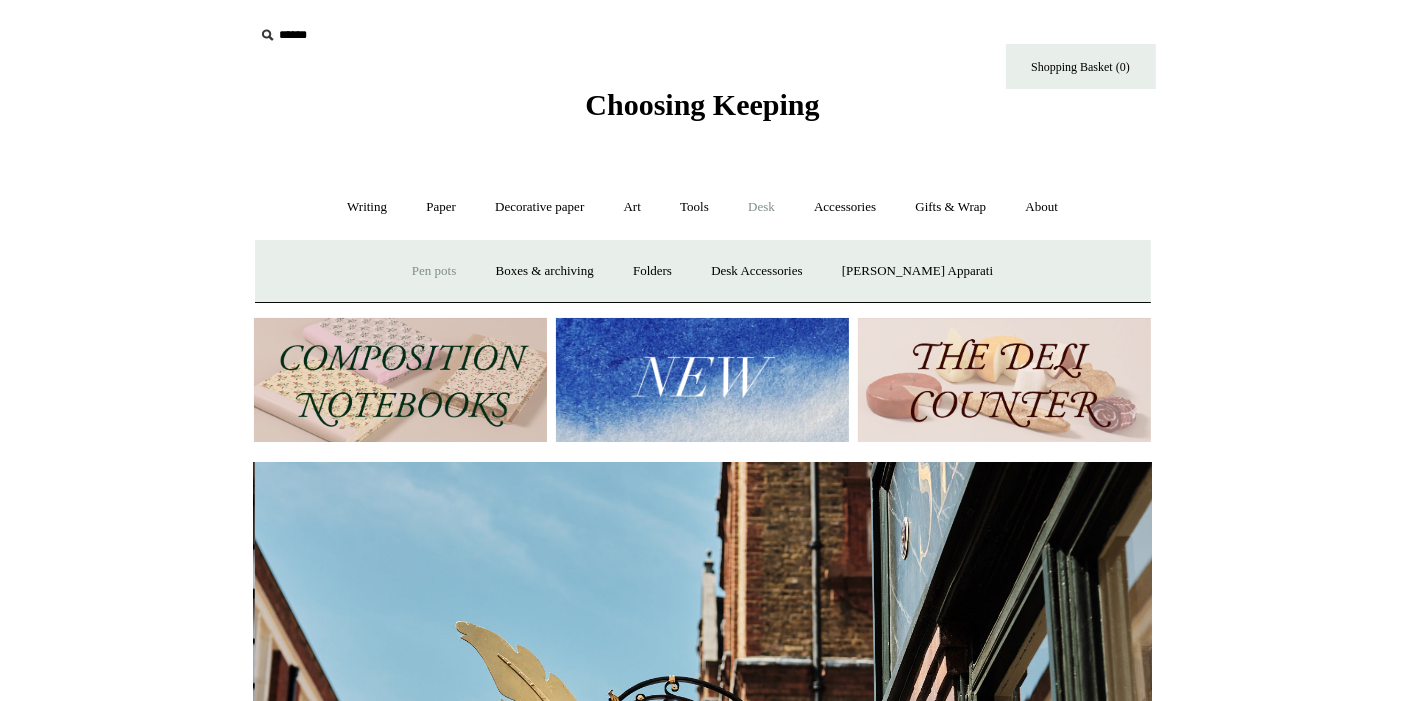 click on "Pen pots" at bounding box center [434, 271] 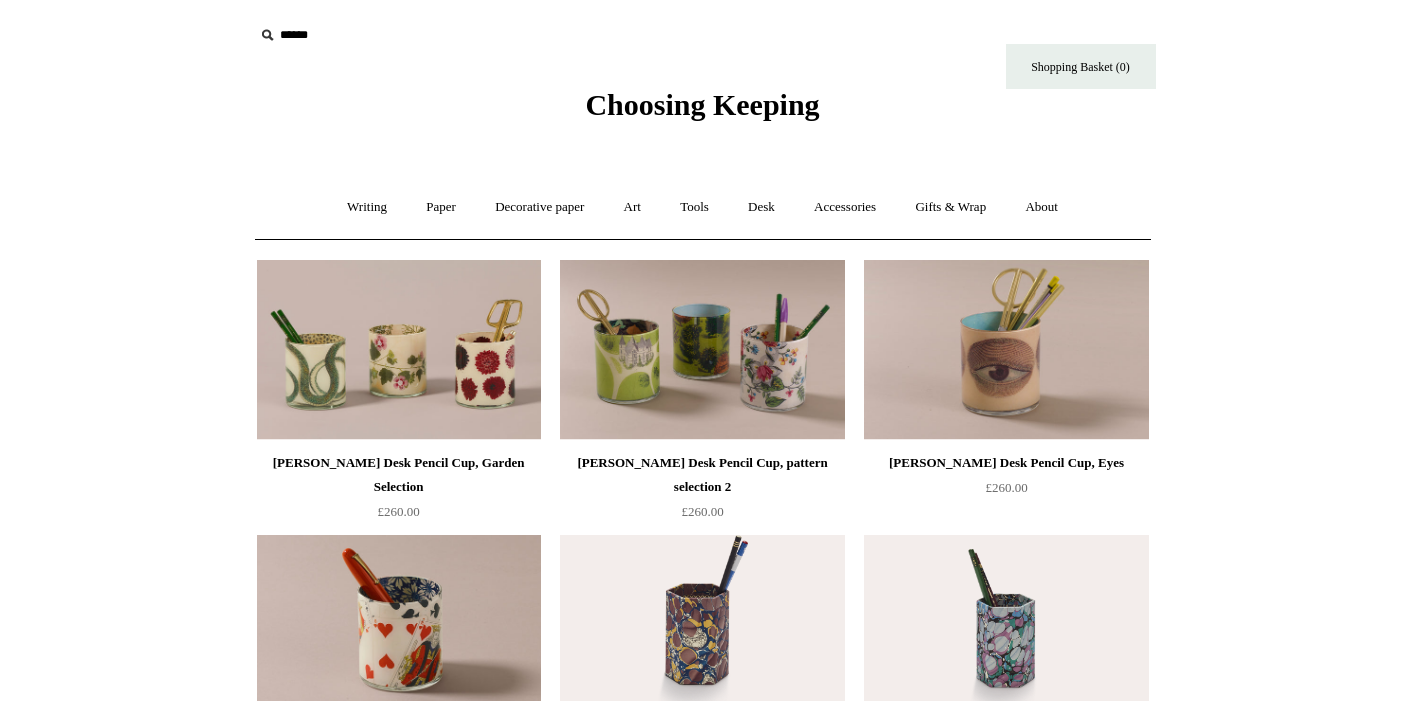 scroll, scrollTop: 0, scrollLeft: 0, axis: both 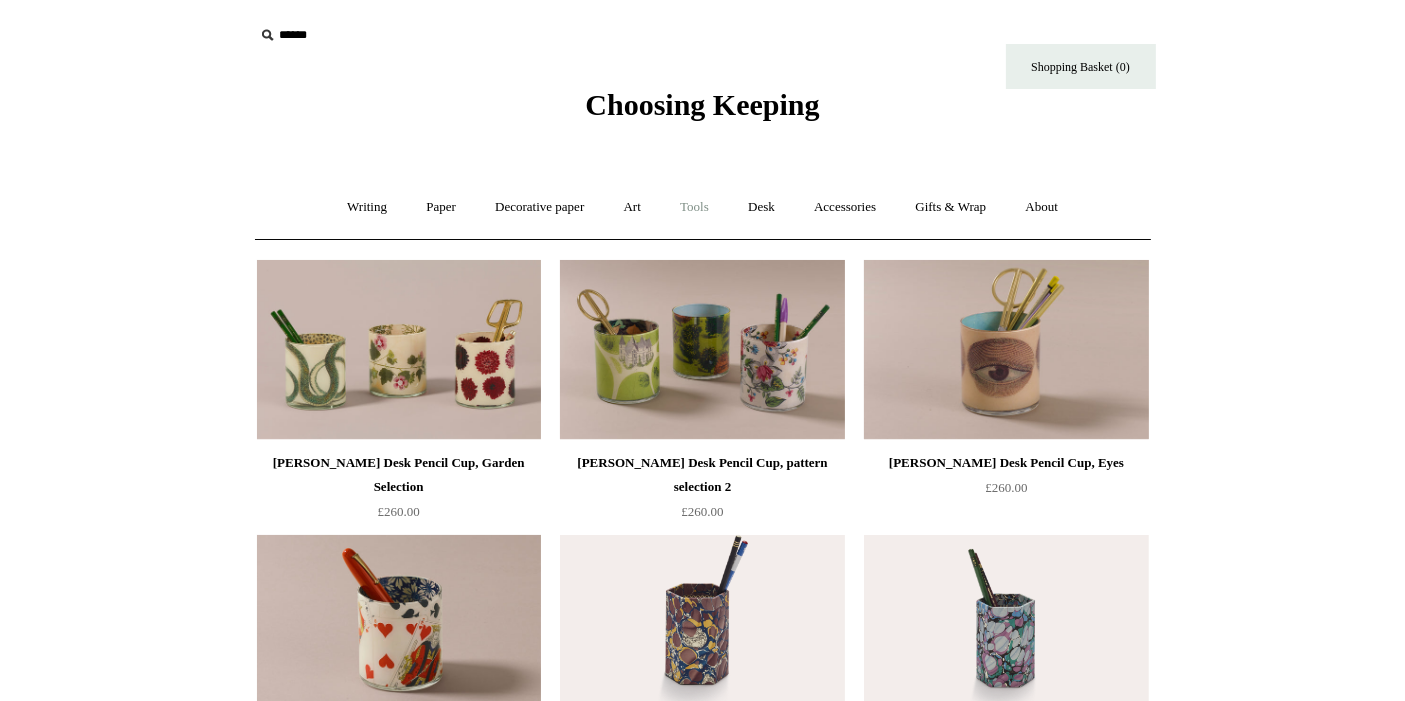 click on "Tools +" at bounding box center (694, 207) 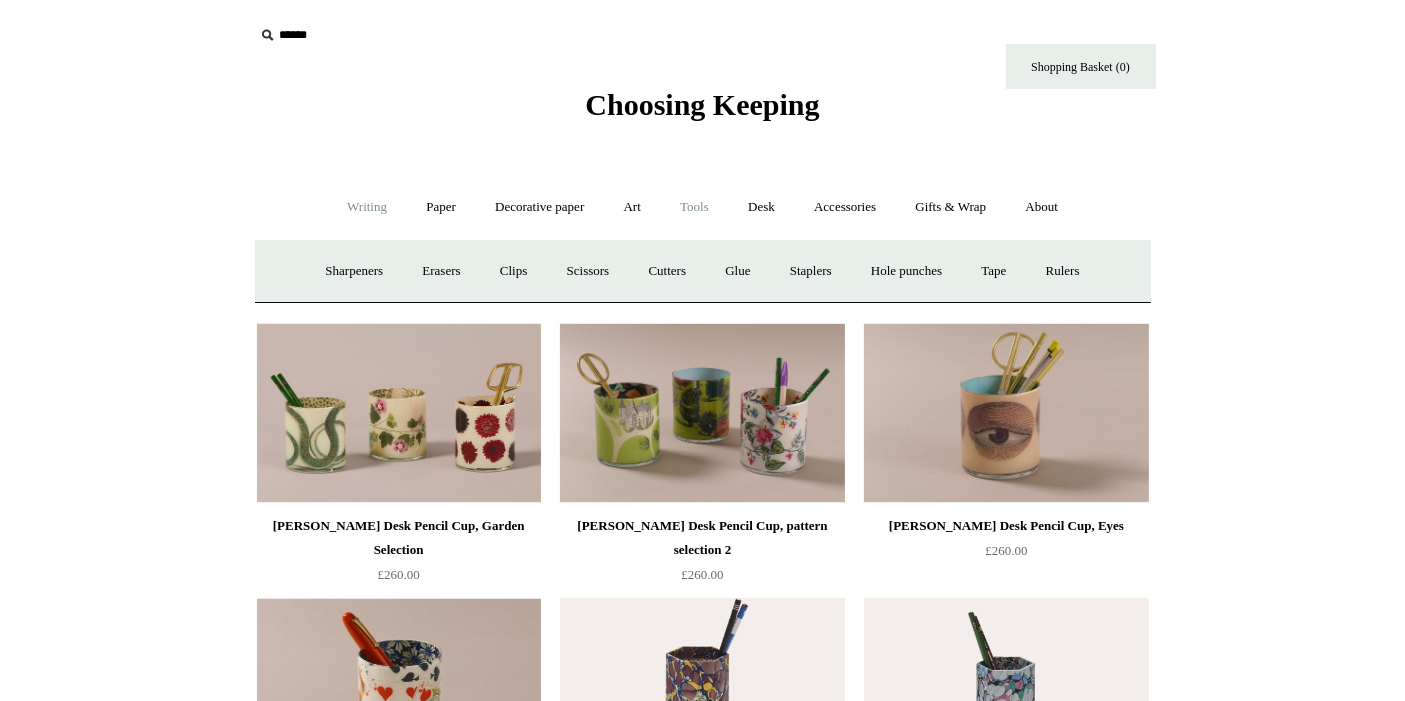 click on "Writing +" at bounding box center (367, 207) 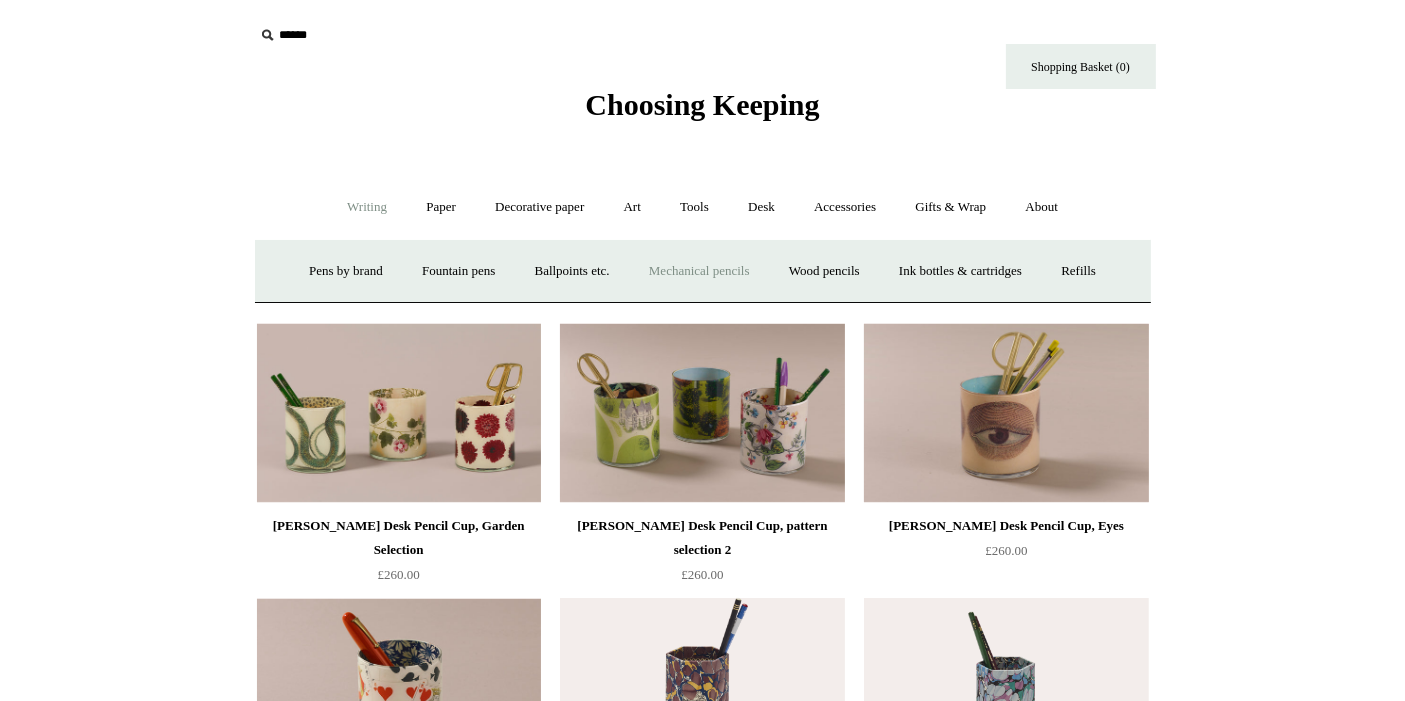 click on "Mechanical pencils +" at bounding box center [699, 271] 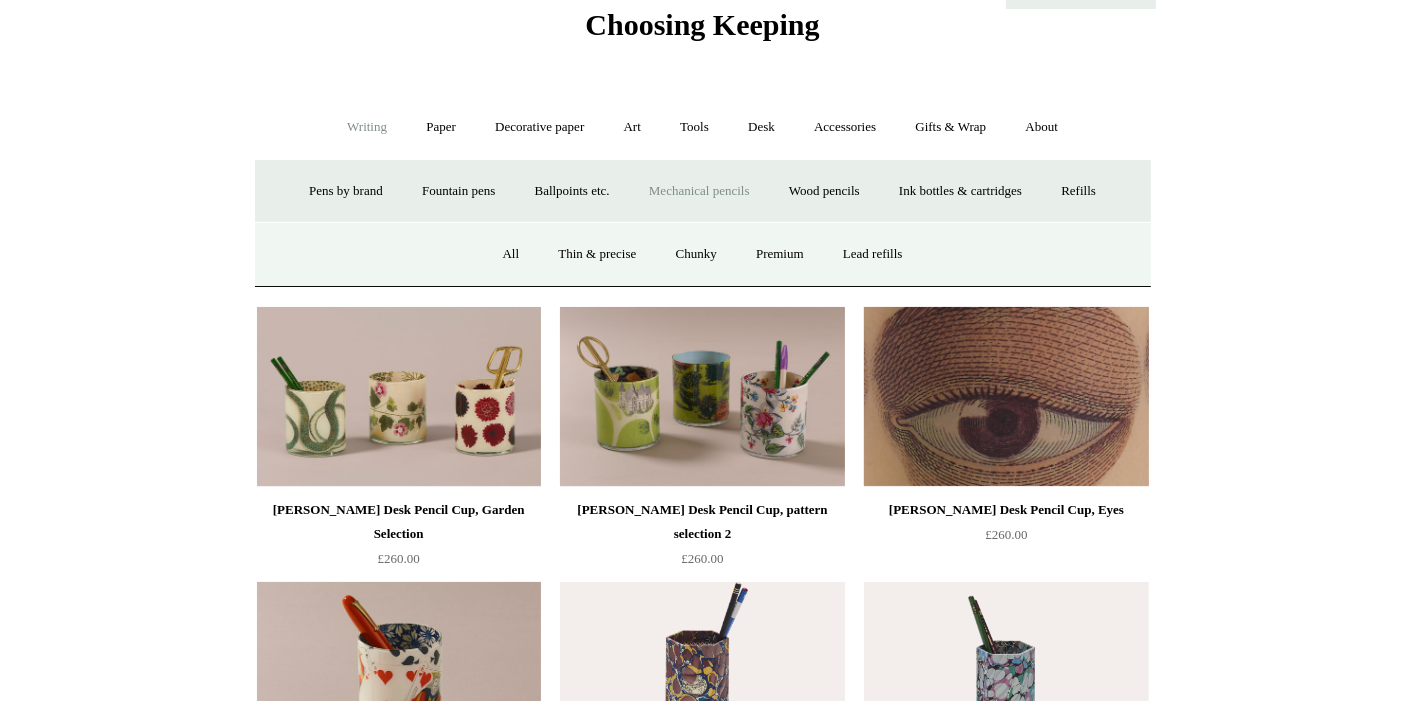 scroll, scrollTop: 111, scrollLeft: 0, axis: vertical 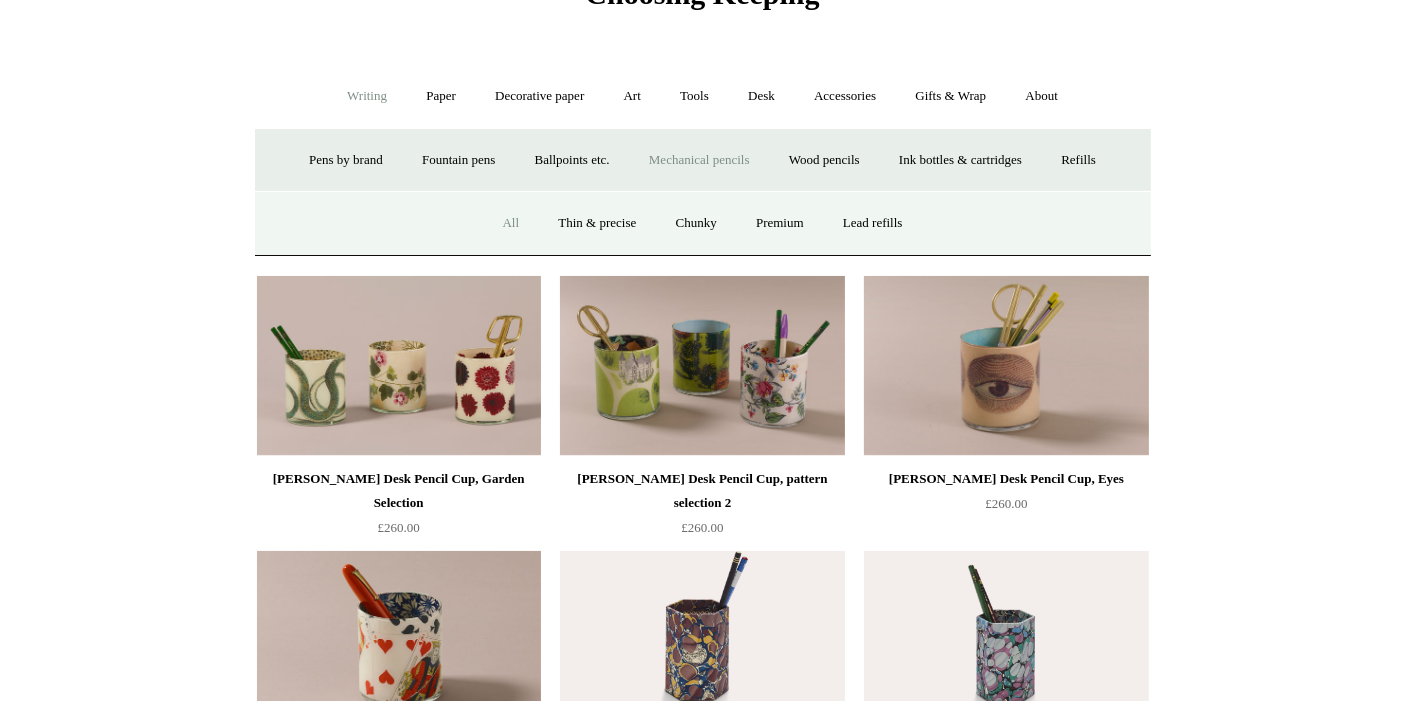 click on "All" at bounding box center (510, 223) 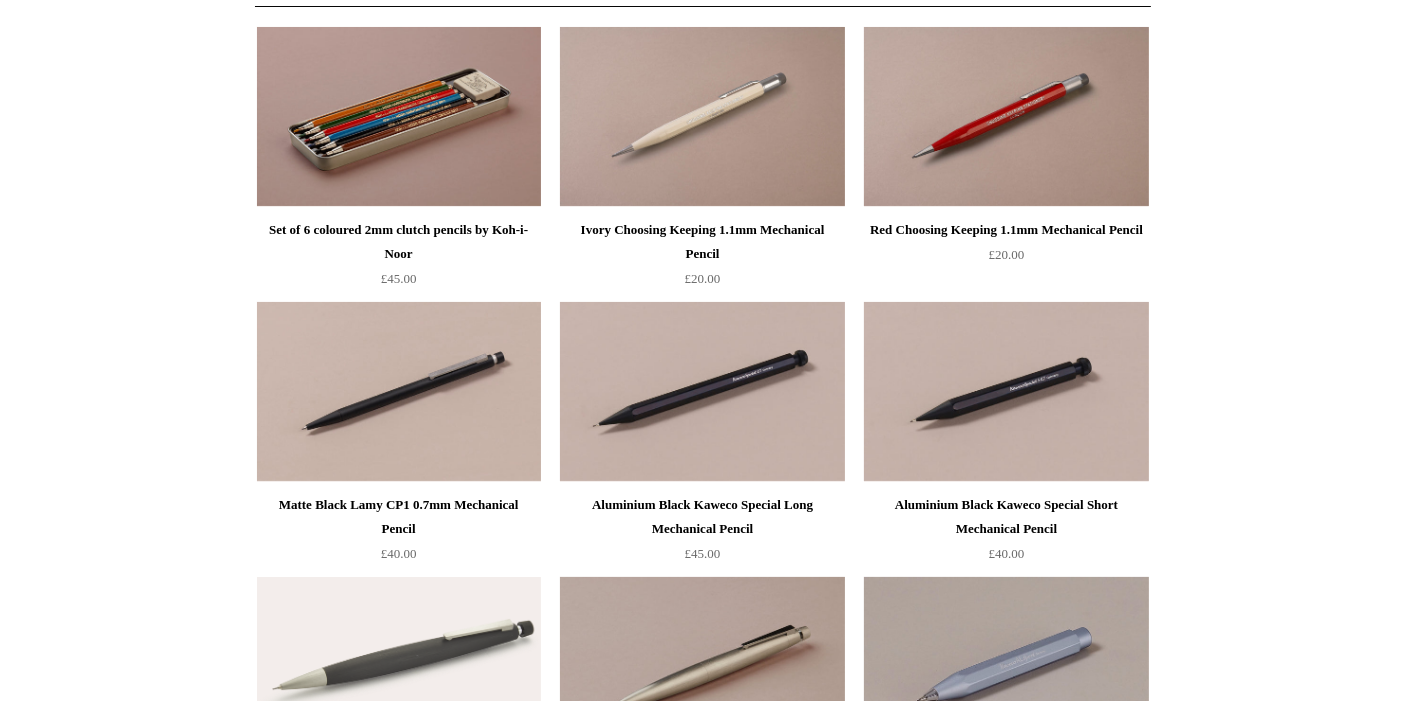 scroll, scrollTop: 0, scrollLeft: 0, axis: both 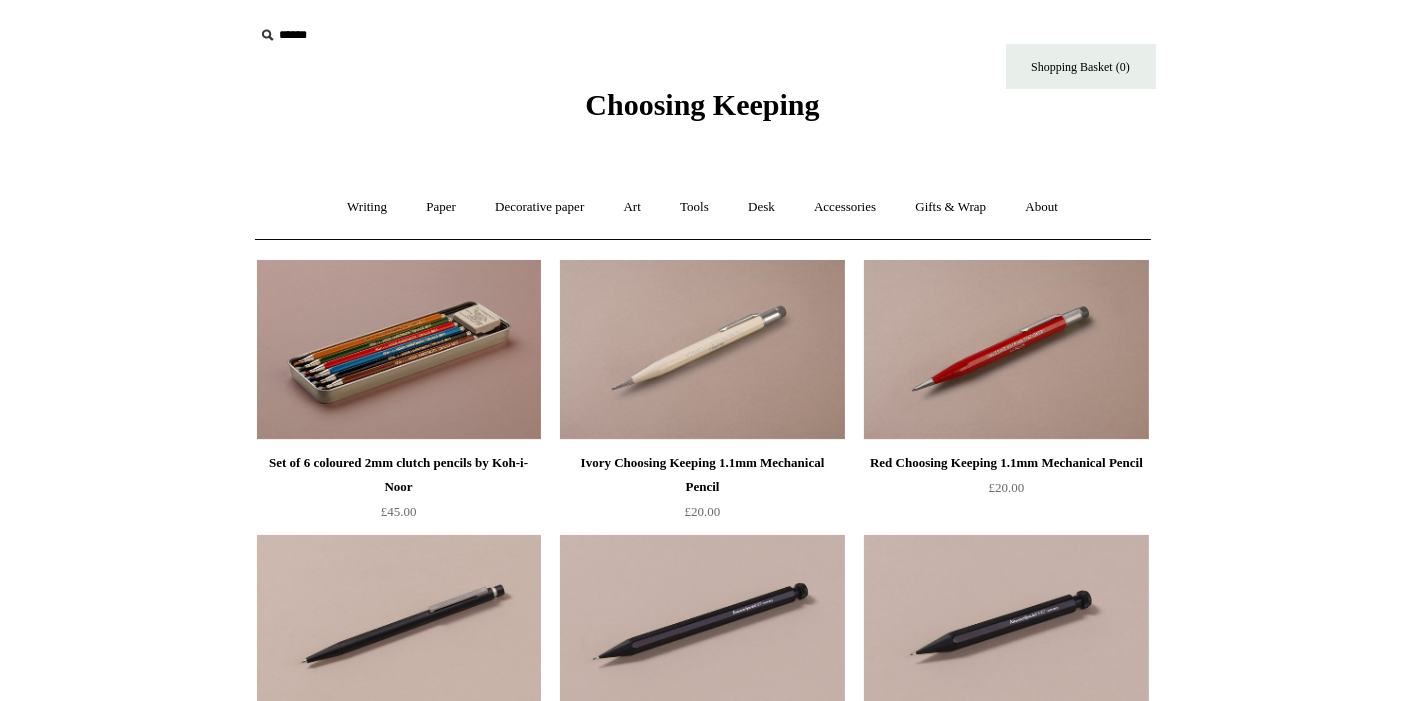 click on "Choosing Keeping" at bounding box center [702, 104] 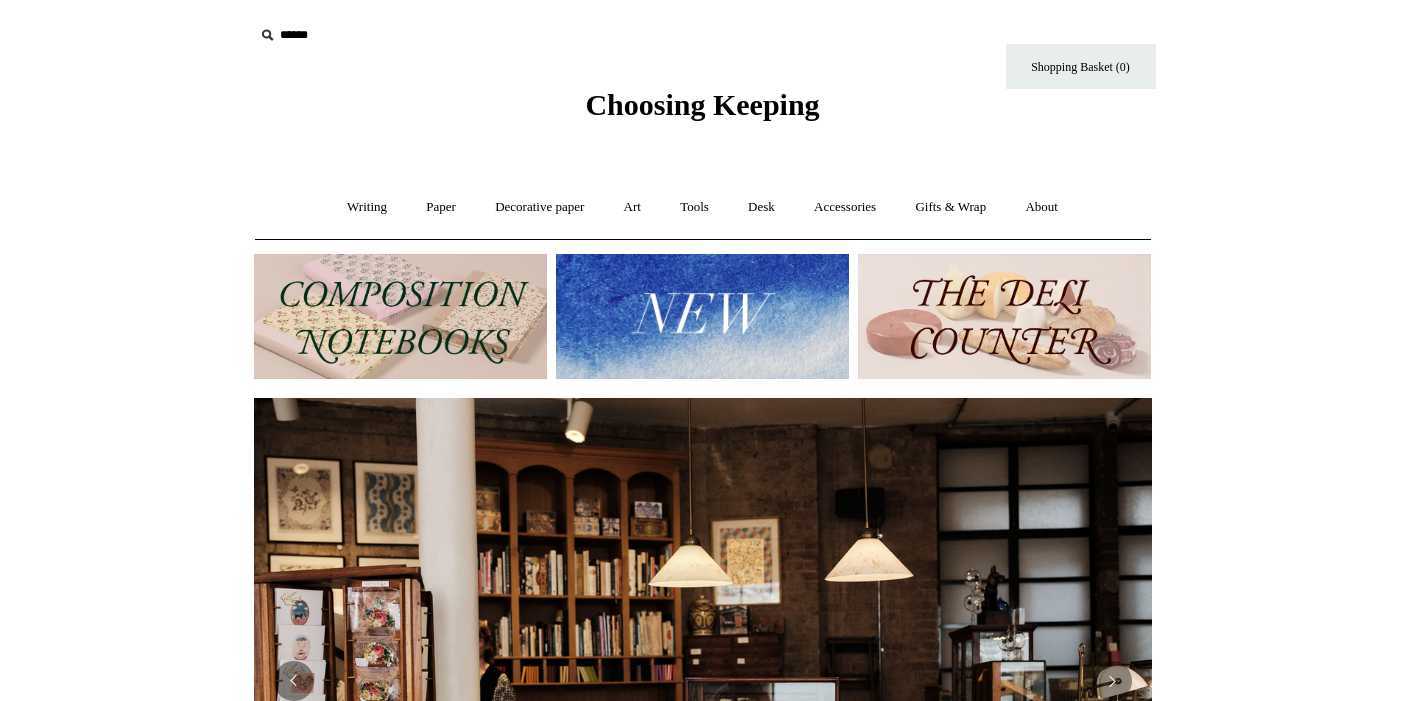 scroll, scrollTop: 0, scrollLeft: 0, axis: both 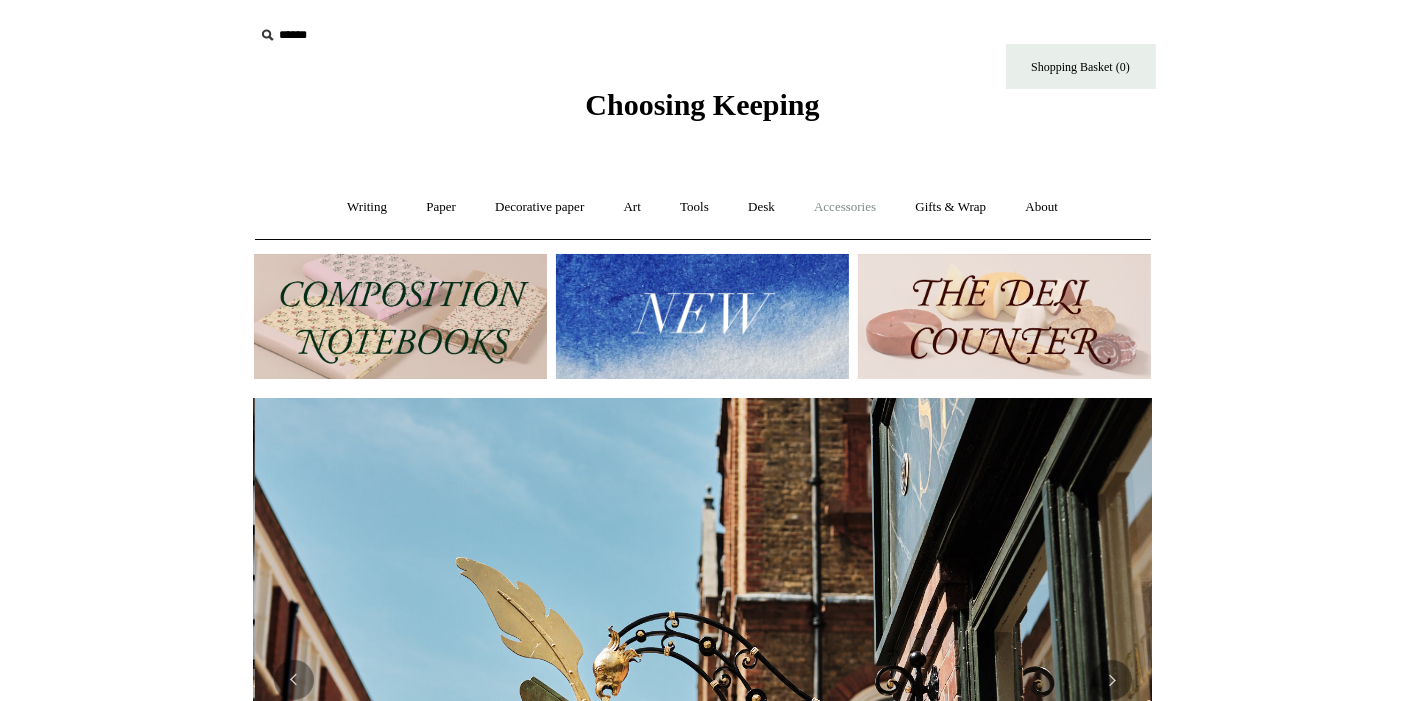 click on "Accessories +" at bounding box center (845, 207) 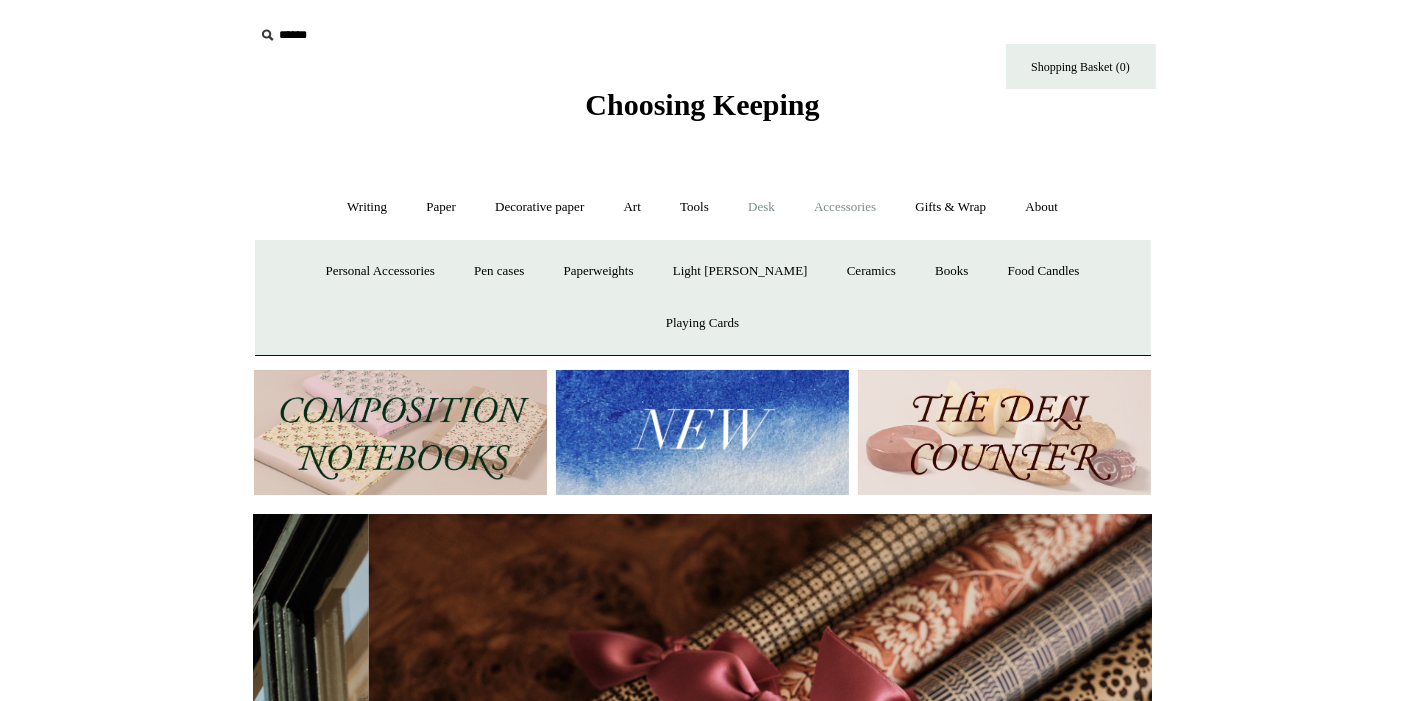 scroll, scrollTop: 0, scrollLeft: 1796, axis: horizontal 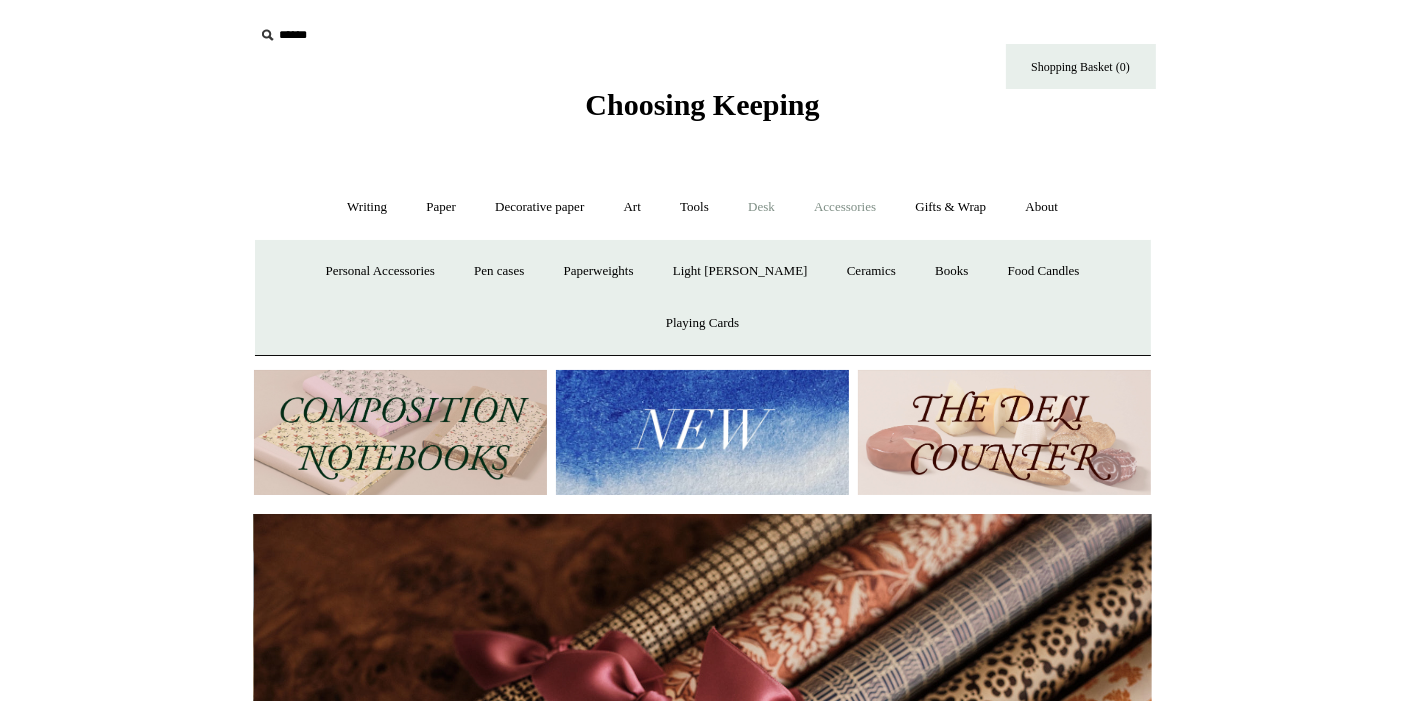 click on "Desk +" at bounding box center [761, 207] 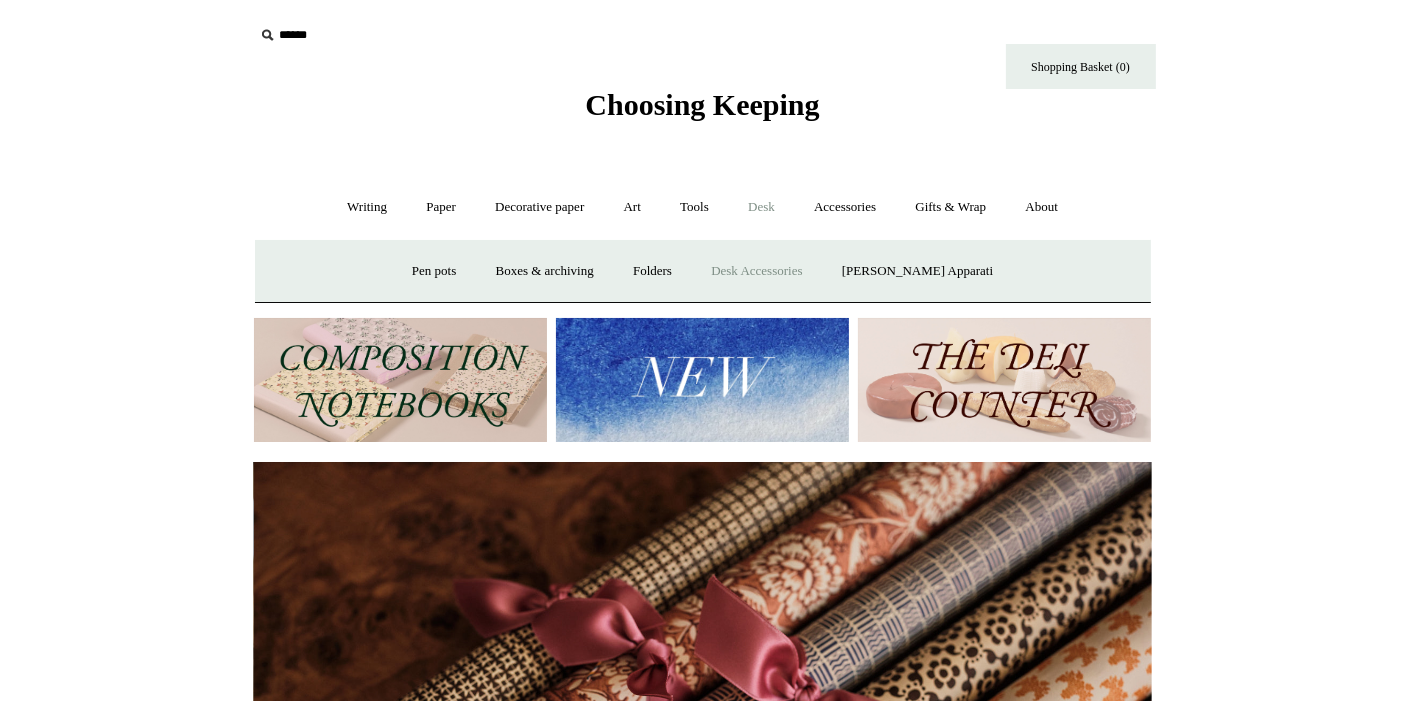 click on "Desk Accessories" at bounding box center (756, 271) 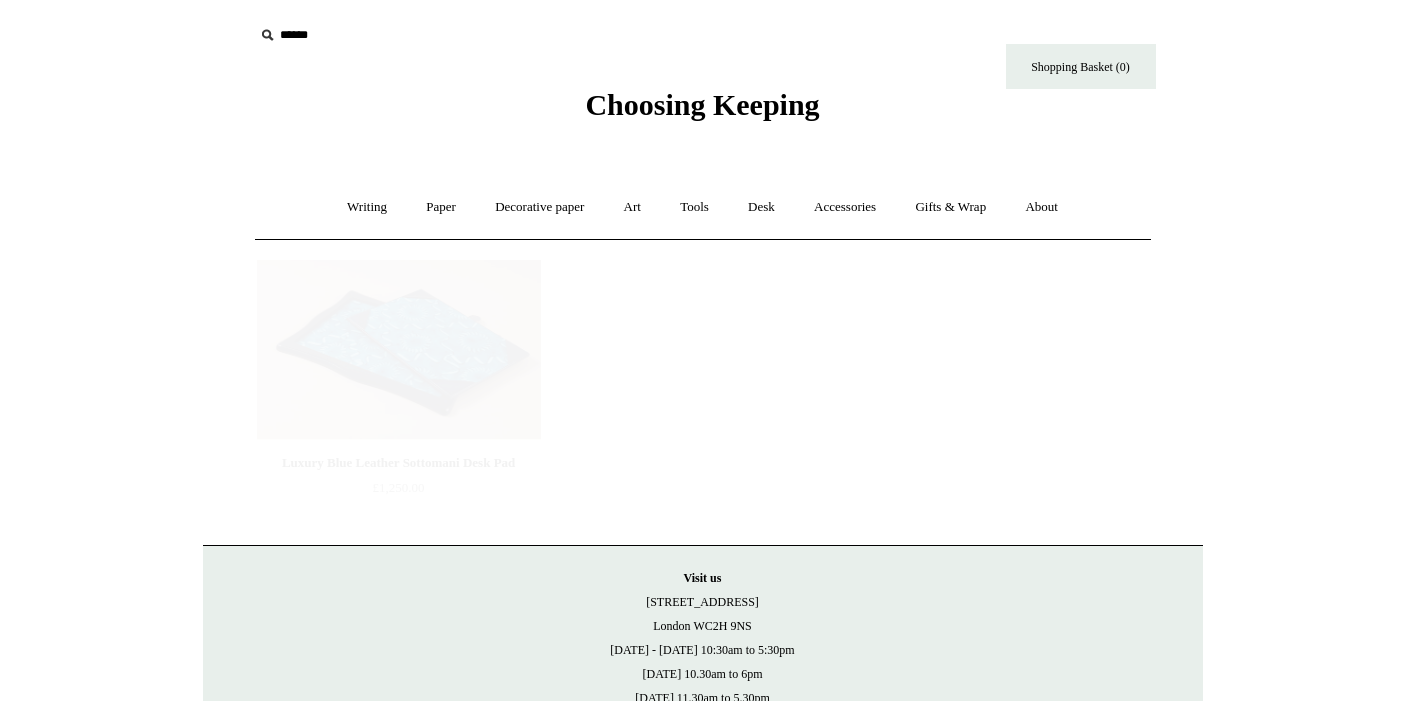 scroll, scrollTop: 0, scrollLeft: 0, axis: both 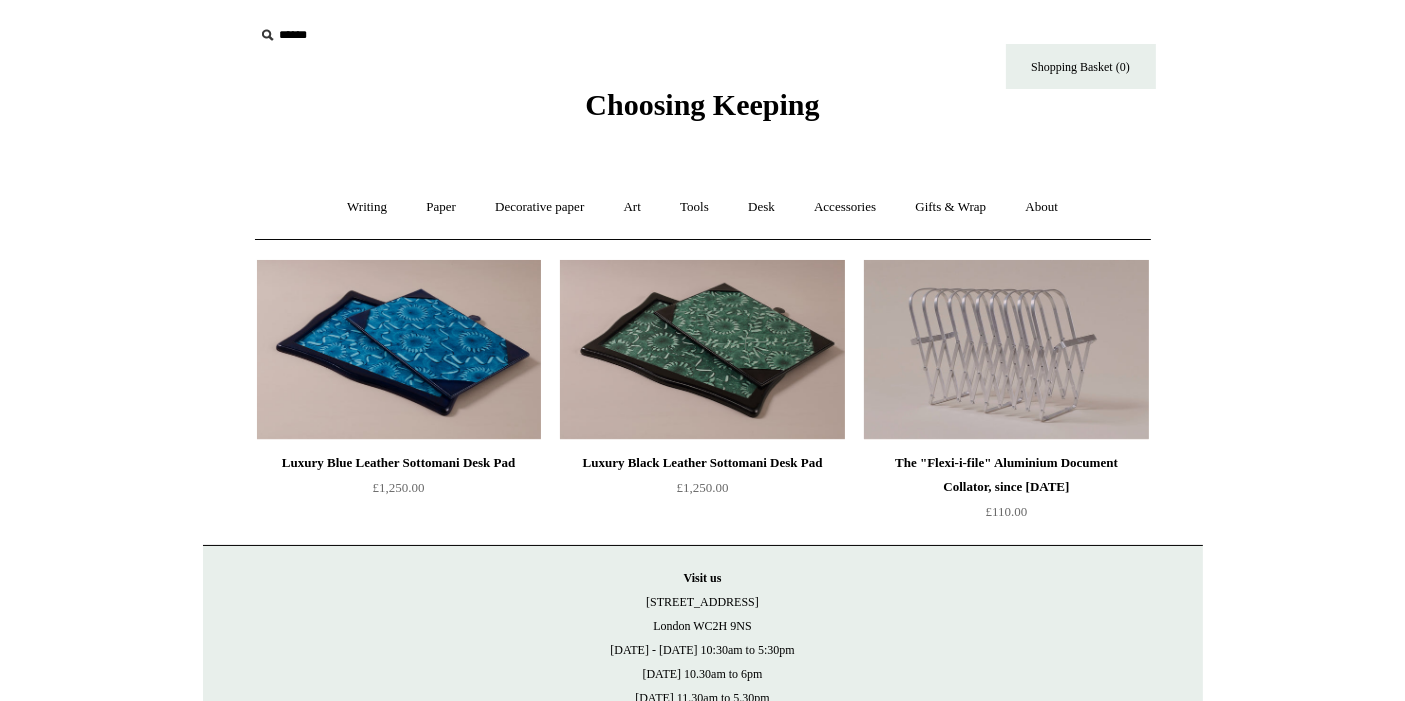 click on "Menu
Choosing Keeping
*
Shipping Information
Shopping Basket (0)
*
⤺
+ +" at bounding box center [702, 429] 